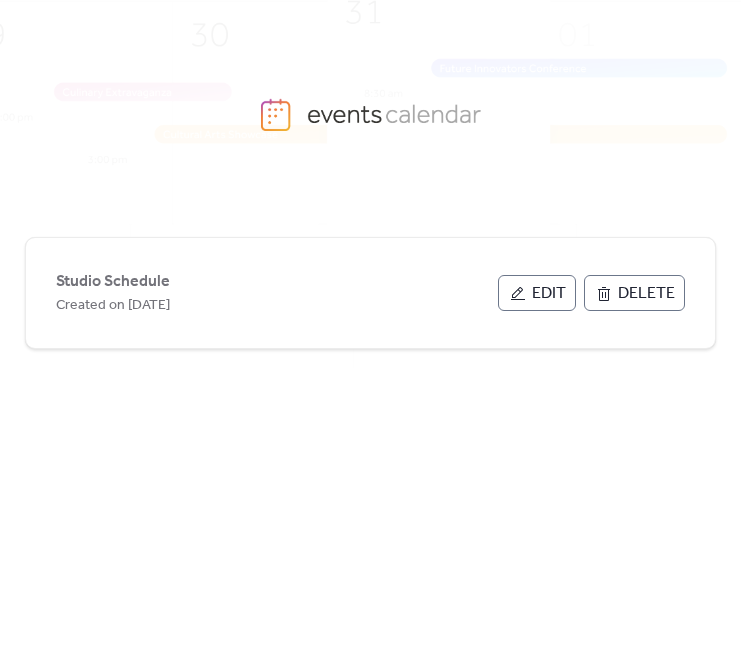 scroll, scrollTop: 0, scrollLeft: 0, axis: both 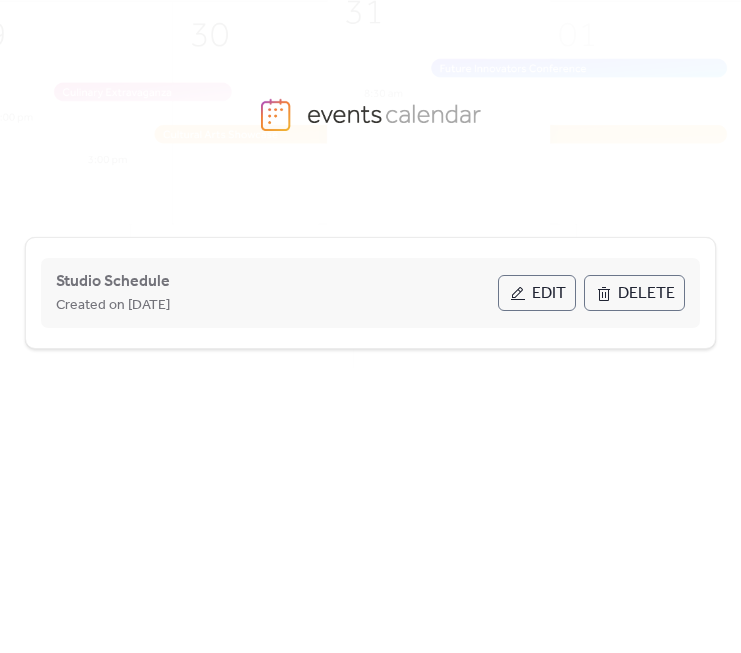 click on "Edit" at bounding box center (537, 293) 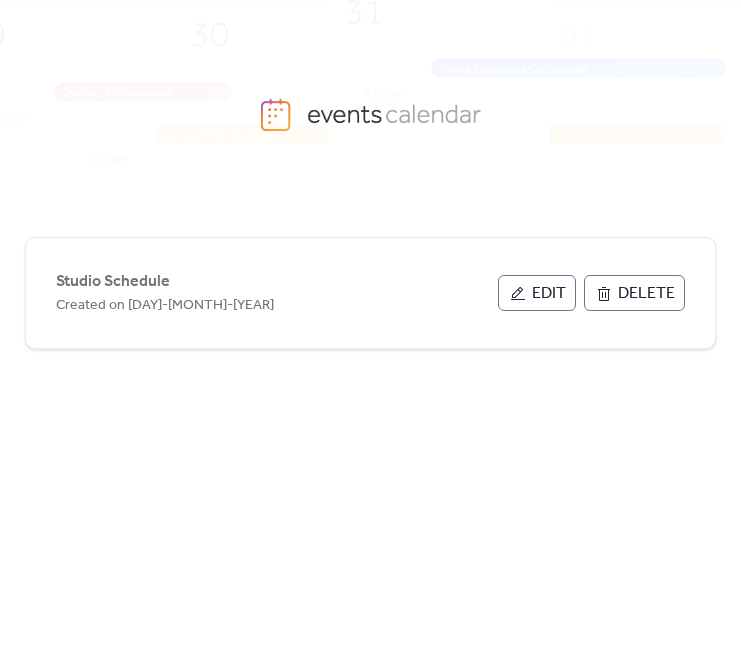 scroll, scrollTop: 0, scrollLeft: 0, axis: both 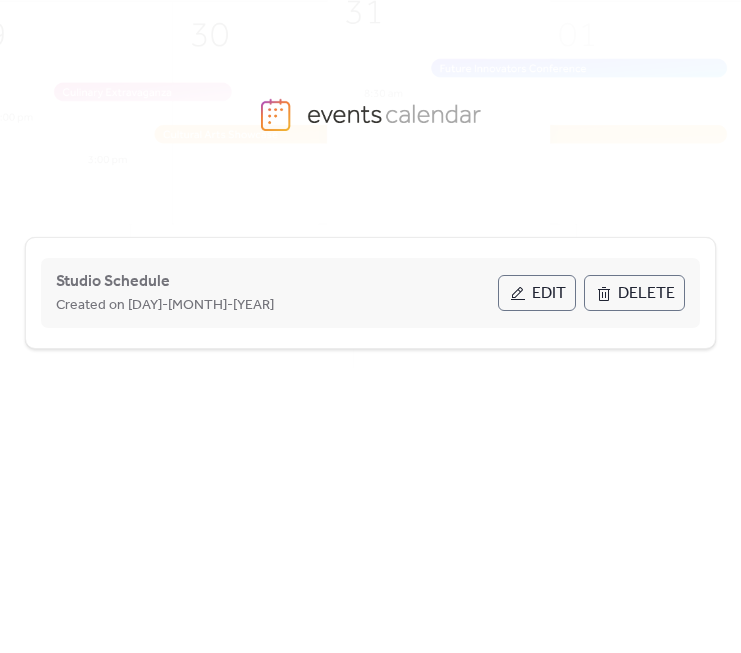 click on "Edit" at bounding box center (549, 294) 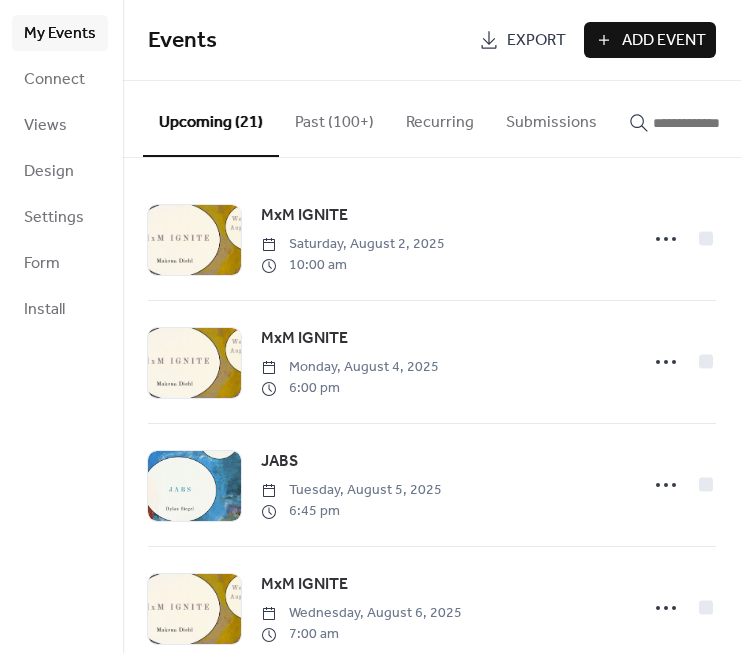click at bounding box center [701, 118] 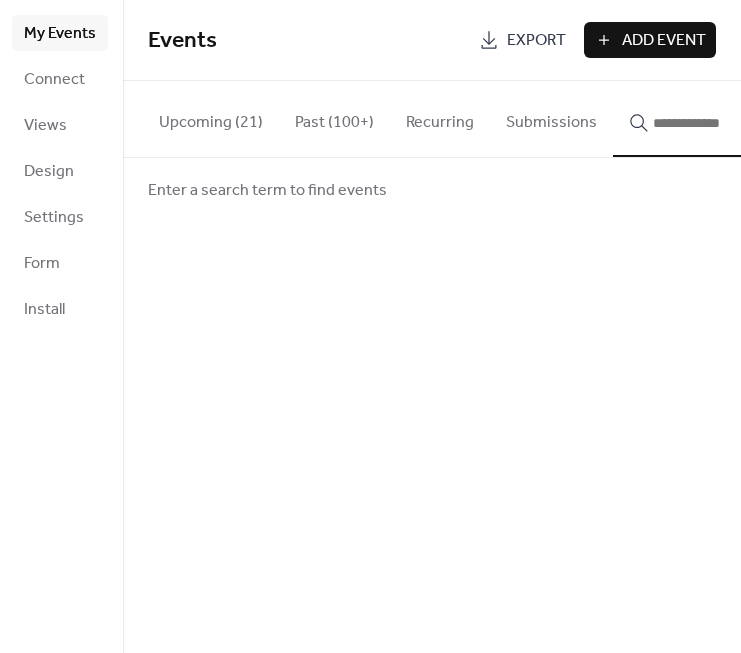 click at bounding box center (713, 123) 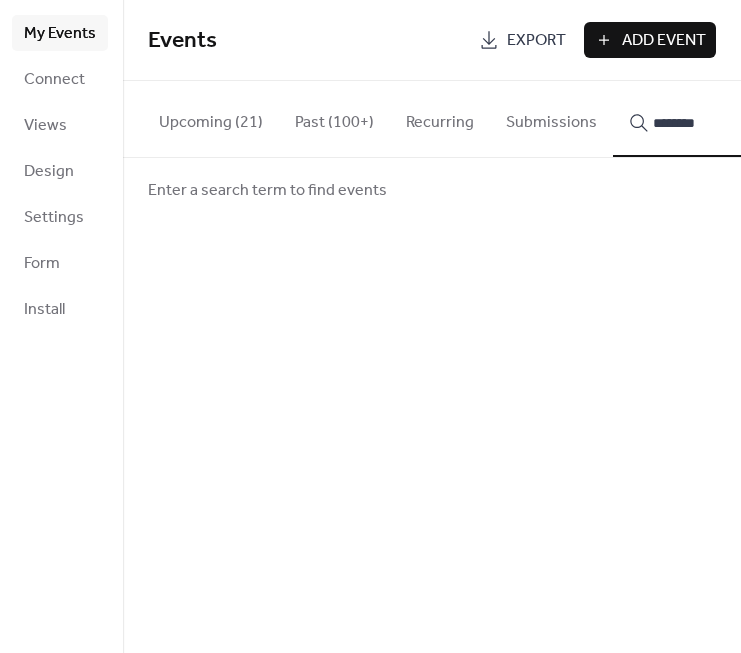 click on "*******" at bounding box center [701, 119] 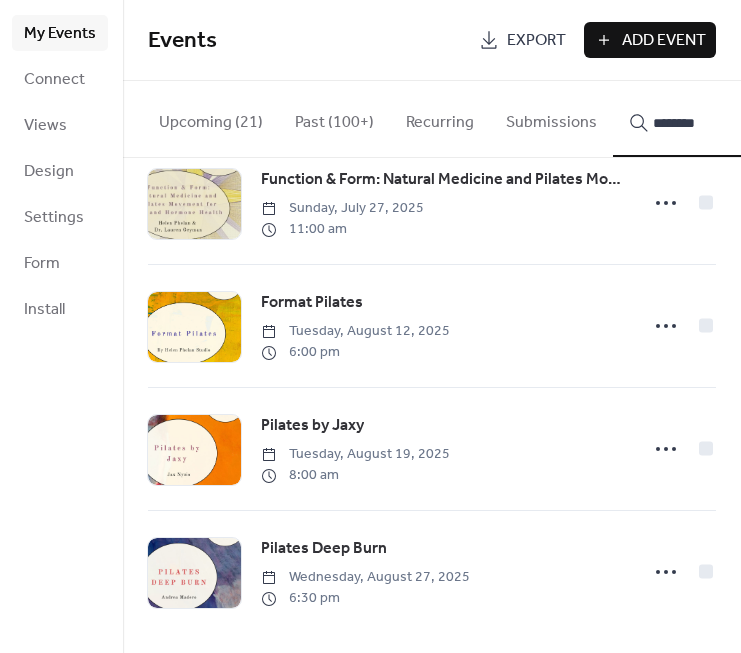 scroll, scrollTop: 1521, scrollLeft: 0, axis: vertical 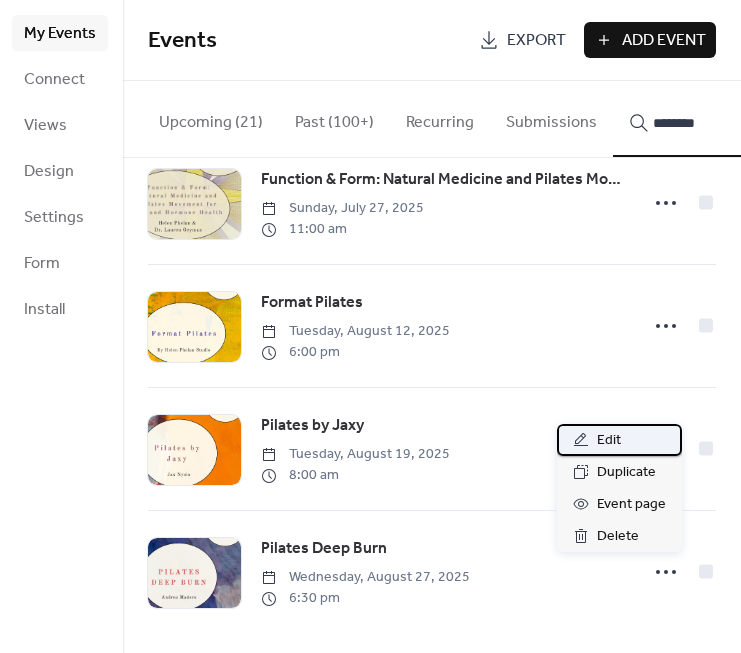 click on "Edit" at bounding box center (619, 440) 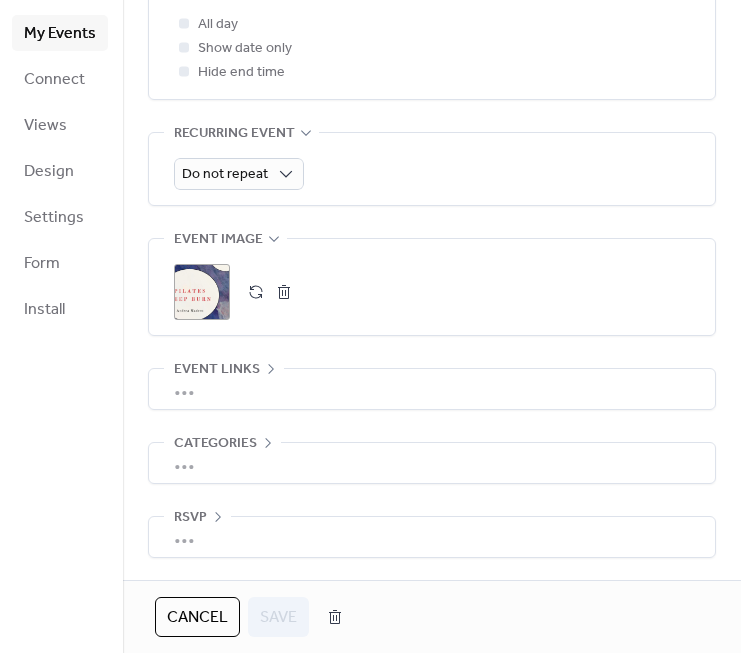 scroll, scrollTop: 923, scrollLeft: 0, axis: vertical 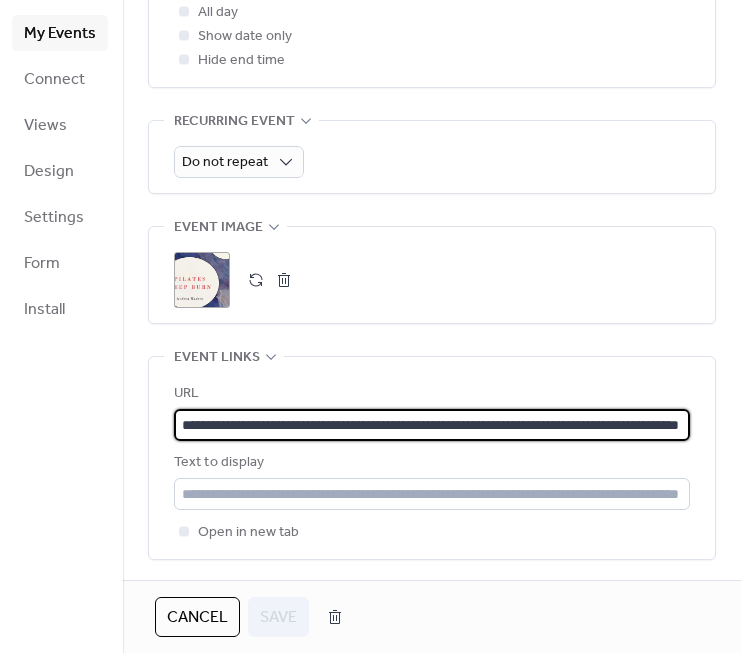 click on "**********" at bounding box center (432, 425) 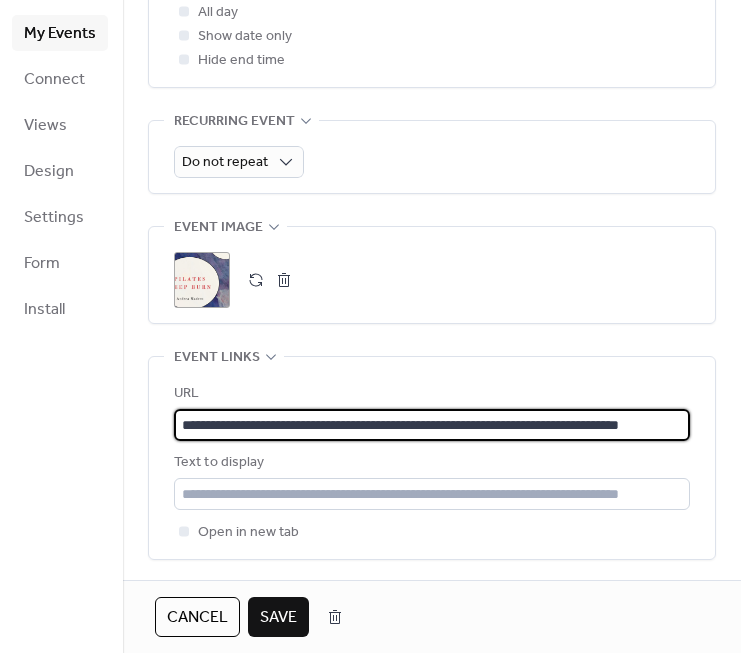 type on "**********" 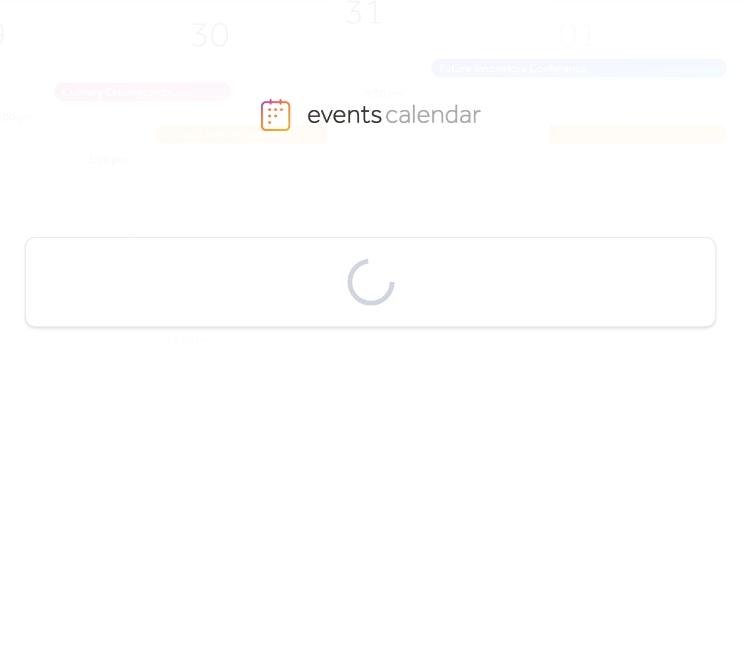 scroll, scrollTop: 0, scrollLeft: 0, axis: both 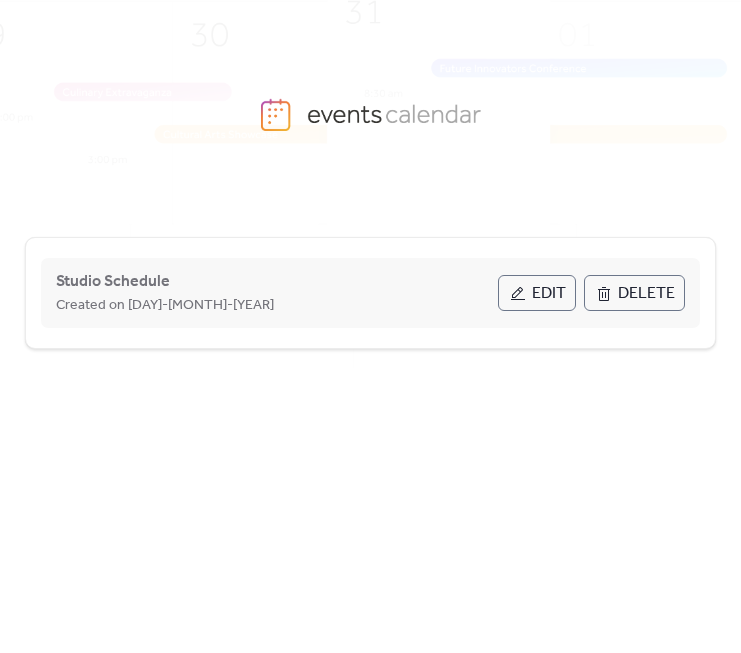 click on "Edit" at bounding box center (549, 294) 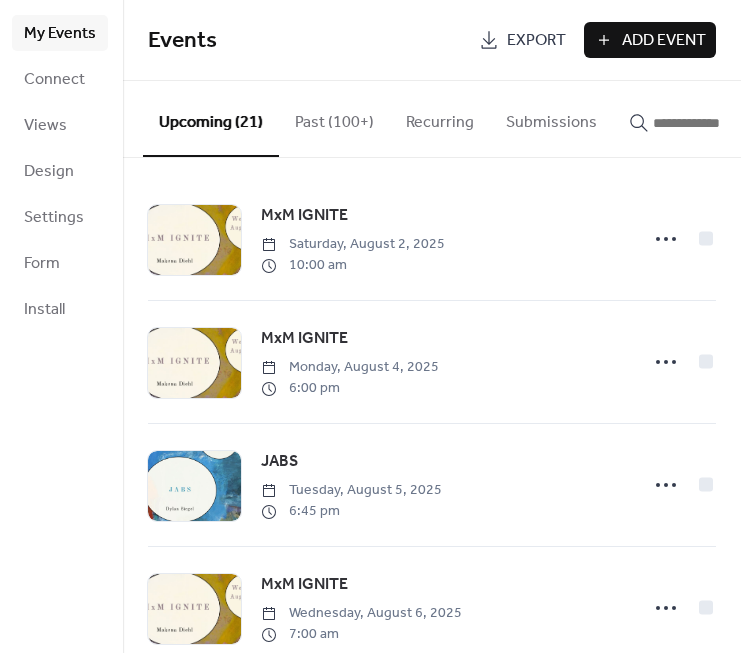 click at bounding box center (701, 123) 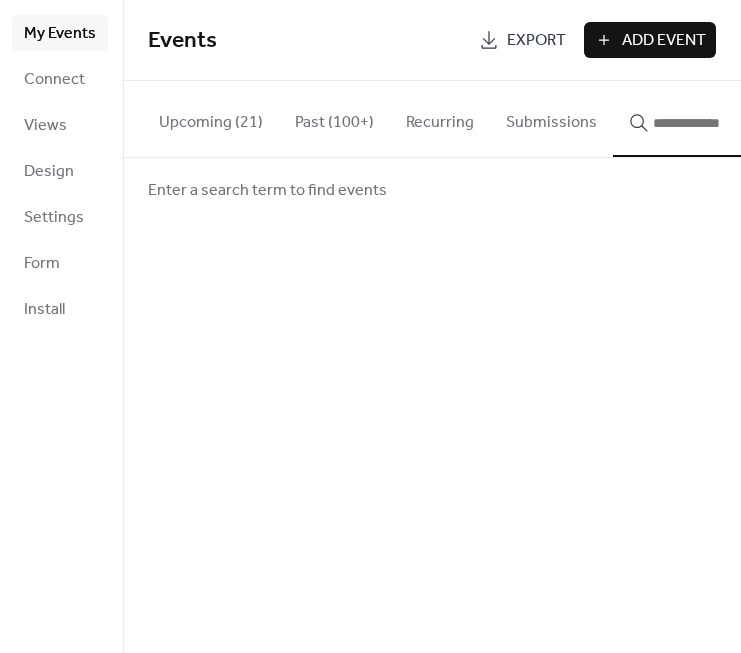 click at bounding box center (713, 123) 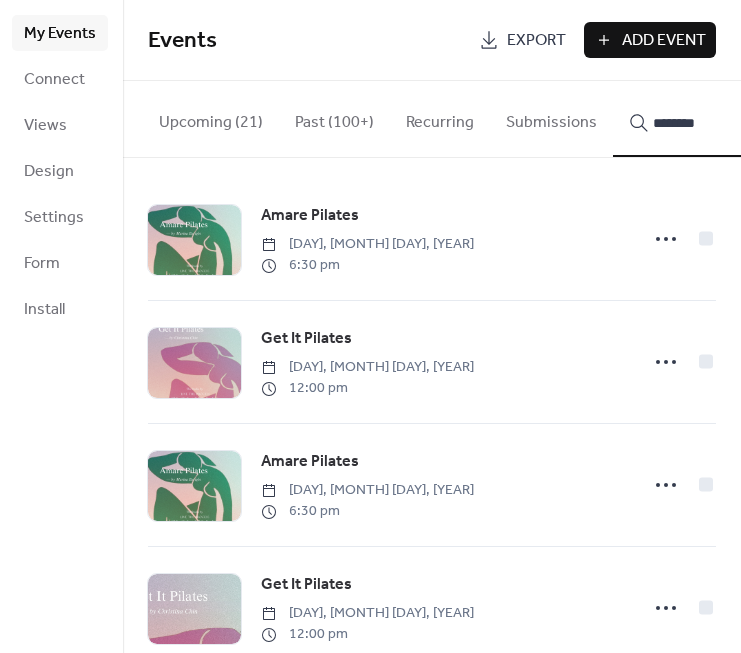 click on "*******" at bounding box center (701, 119) 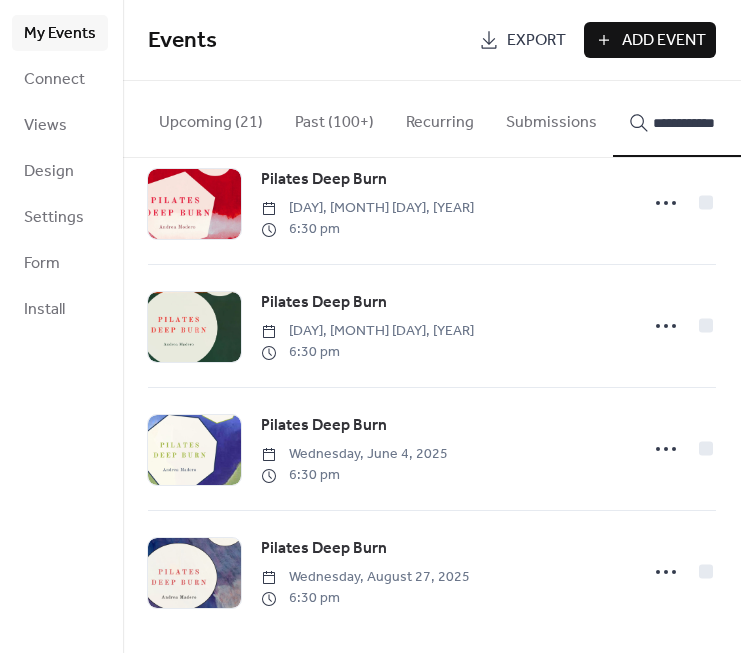 scroll, scrollTop: 4104, scrollLeft: 0, axis: vertical 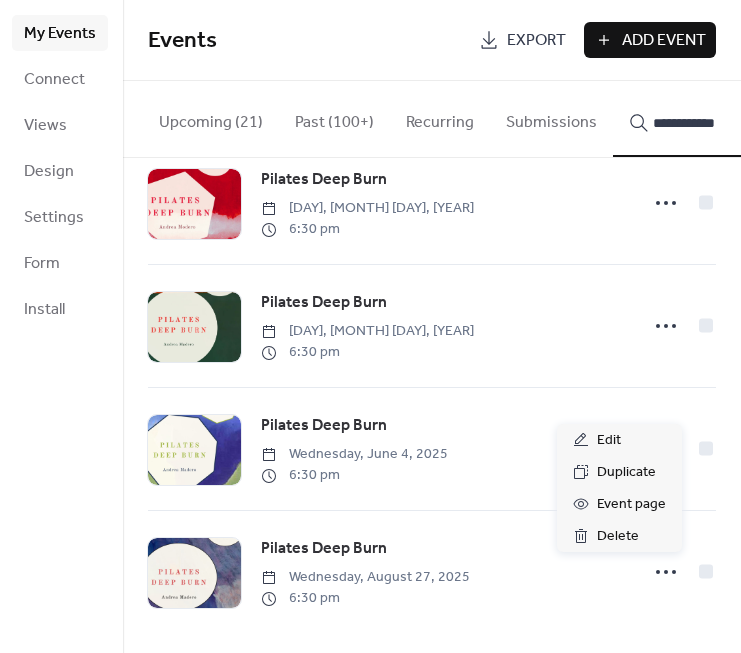 click at bounding box center (666, 572) 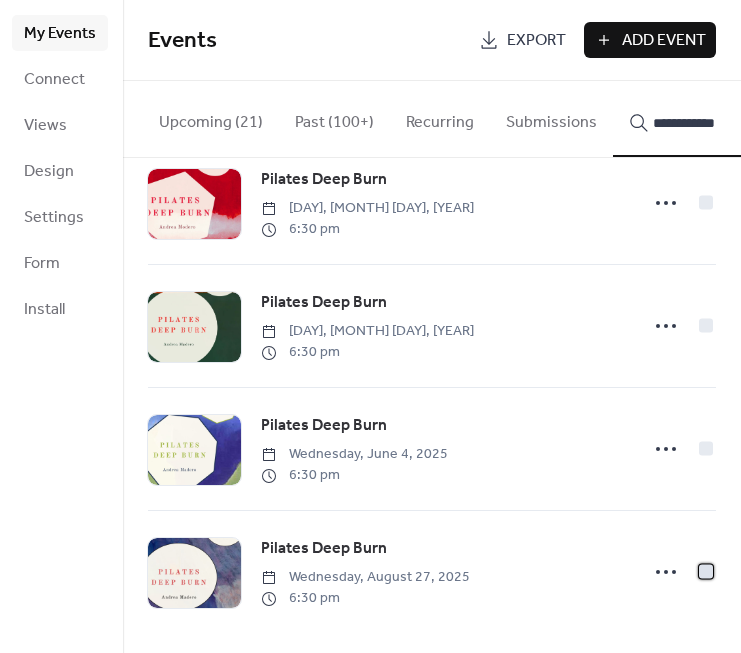click at bounding box center [706, 571] 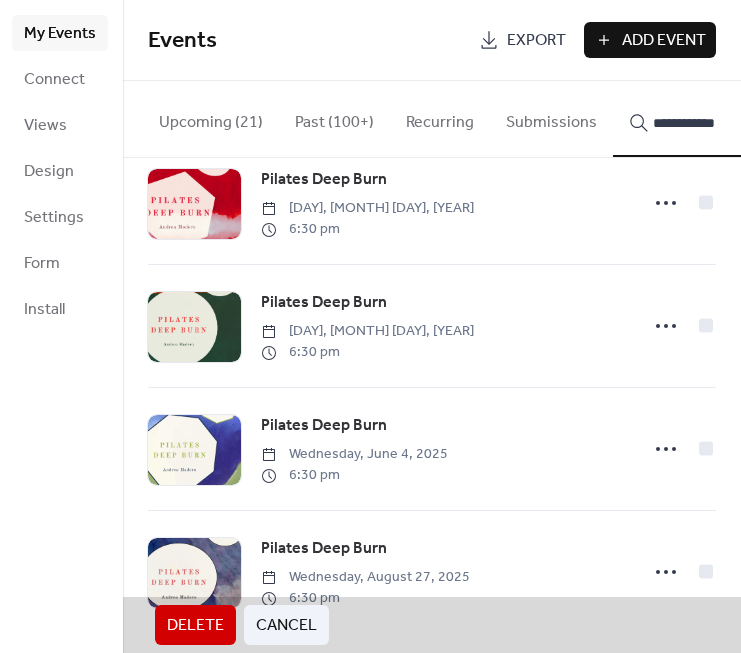 click on "Pilates Deep Burn [DAY], [MONTH] [DAY], [YEAR] [TIME]" at bounding box center [432, 572] 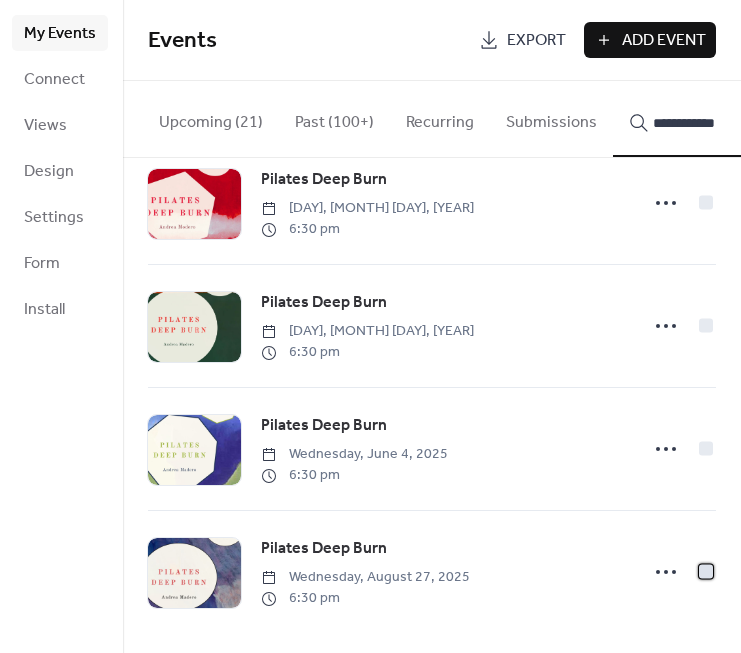 click at bounding box center [706, 571] 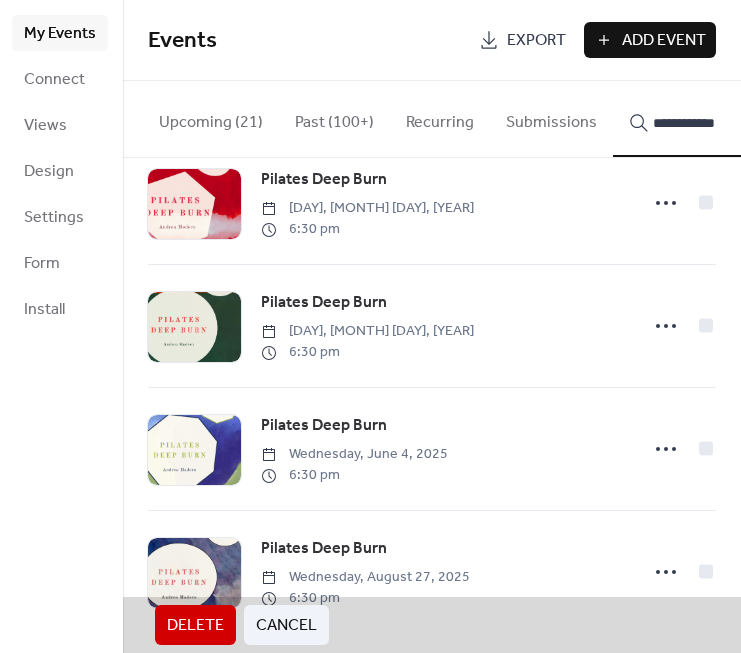 click on "Cancel" at bounding box center (286, 626) 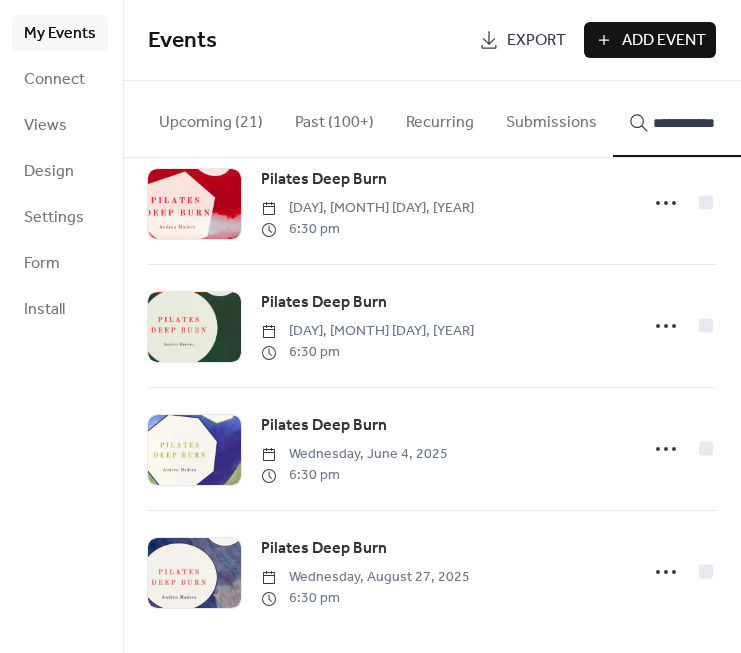 click on "Amare Pilates [DAY], [MONTH] [DAY], [YEAR] [TIME] Get It Pilates [DAY], [MONTH] [DAY], [YEAR] [TIME] Amare Pilates [DAY], [MONTH] [DAY], [YEAR] [TIME] Get It Pilates [DAY], [MONTH] [DAY], [YEAR] [TIME] Amare Pilates [DAY], [MONTH] [DAY], [YEAR] [TIME] PWR Pilates [DAY], [MONTH] [DAY], [YEAR] [TIME] Amare Pilates [DAY], [MONTH] [DAY], [YEAR] [TIME] Get It Pilates [DAY], [MONTH] [DAY], [YEAR] [TIME] PWR Pilates [DAY], [MONTH] [DAY], [YEAR] [TIME] PWR Pilates [DAY], [MONTH] [DAY], [YEAR] [TIME] Mnd Bod Pilates [DAY], [MONTH] [DAY], [YEAR] [TIME] Pilates Mat Deep Burn [DAY], [MONTH] [DAY], [YEAR] [TIME] Amare Pilates [DAY], [MONTH] [DAY], [YEAR] [TIME] Pilates Mat Deep Burn [DAY], [MONTH] [DAY], [YEAR] [TIME] Amare Pilates [DAY], [MONTH] [DAY], [YEAR] [TIME] Pilates Deep Burn [DAY], [MONTH] [DAY], [YEAR] [TIME] Pilates Deep Burn [DAY], [MONTH] [DAY], [YEAR] [TIME] Amare Pilates [DAY], [MONTH] [DAY], [YEAR] [TIME] Pilates Body Flow [DAY], [MONTH] [DAY], [YEAR] [TIME] Pilates Deep Burn [DAY], [MONTH] [DAY], [YEAR] [TIME] Pilates Deep Burn [DAY], [MONTH] [DAY], [YEAR] [TIME] Amare Pilates [TIME]" at bounding box center [432, 405] 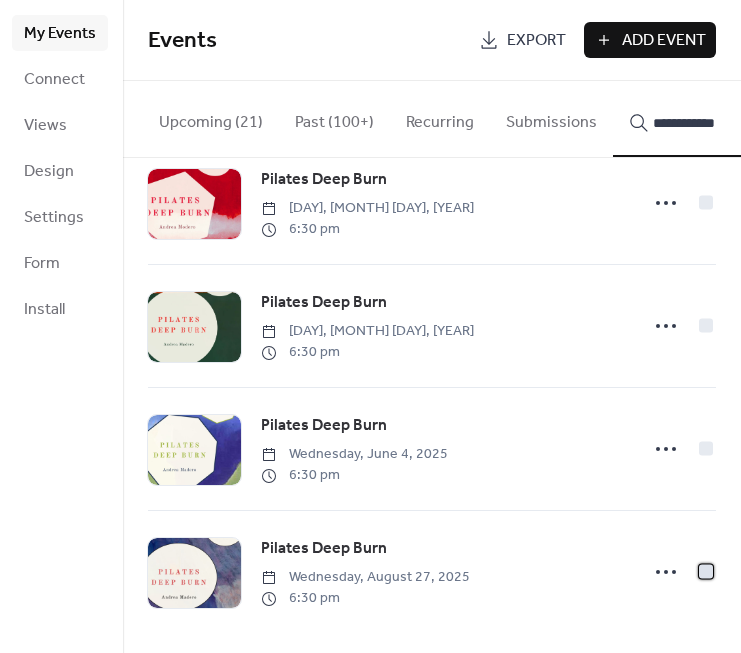 click at bounding box center (706, 571) 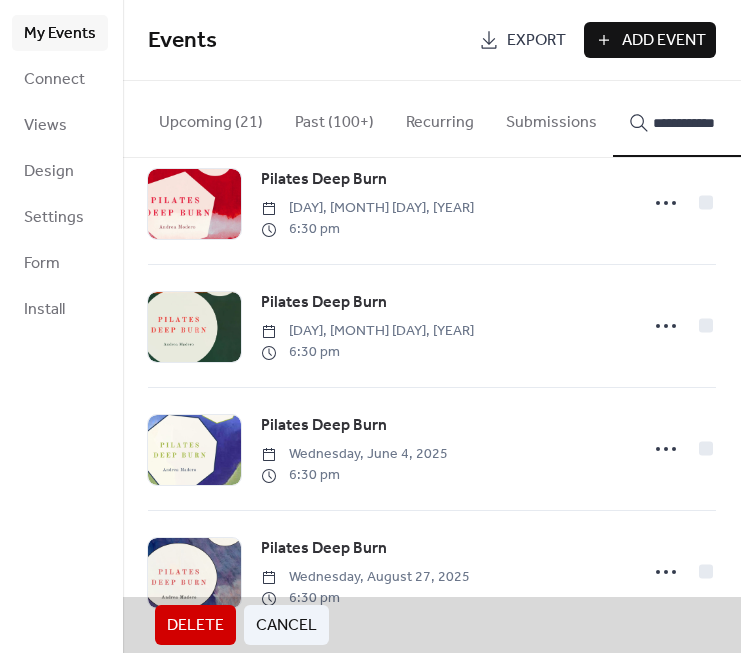 click on "Delete" at bounding box center (195, 626) 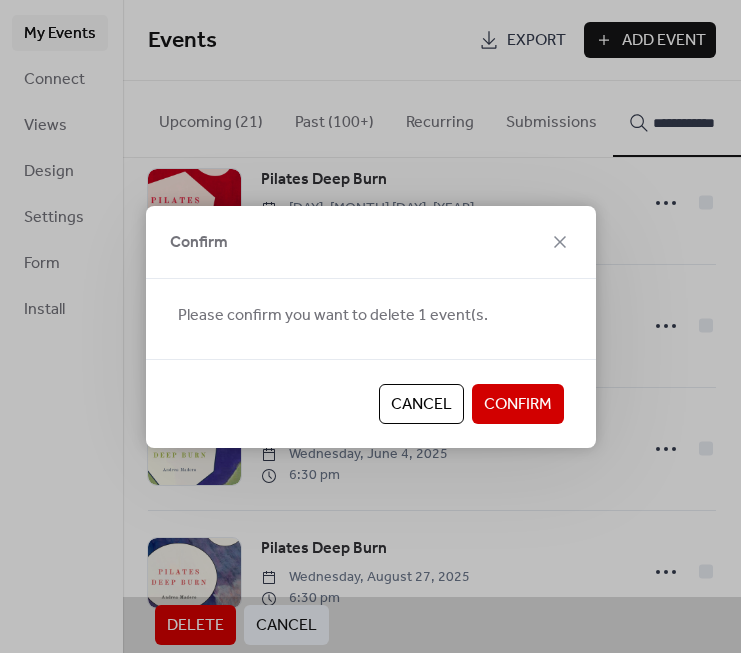 click on "Cancel Confirm" at bounding box center [371, 403] 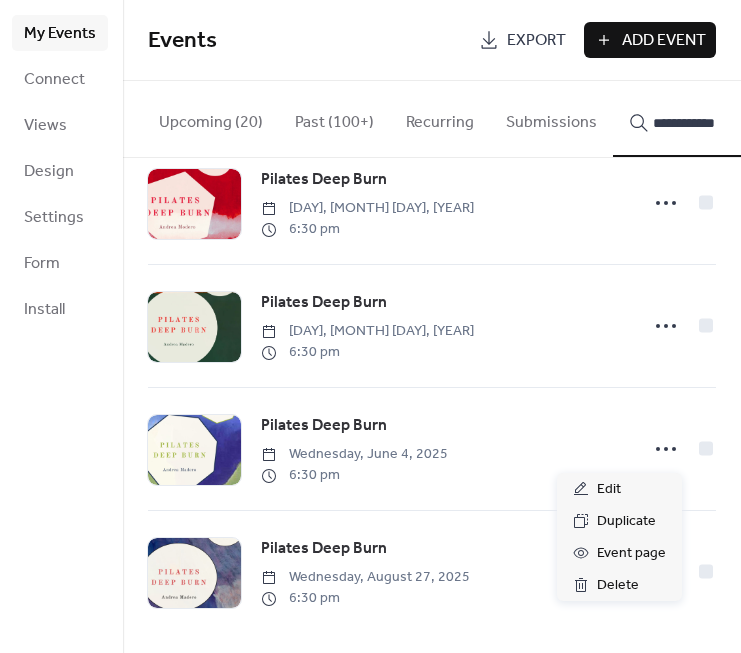 click 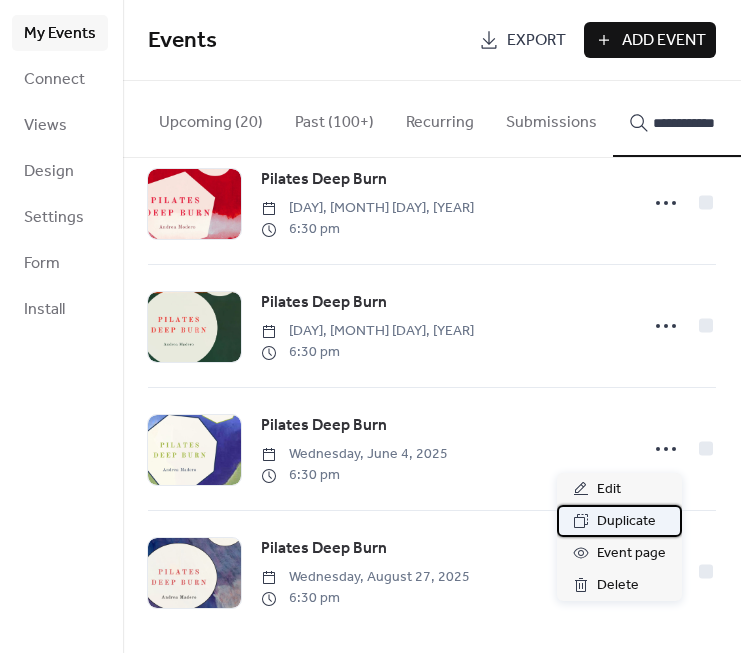 click on "Duplicate" at bounding box center [626, 522] 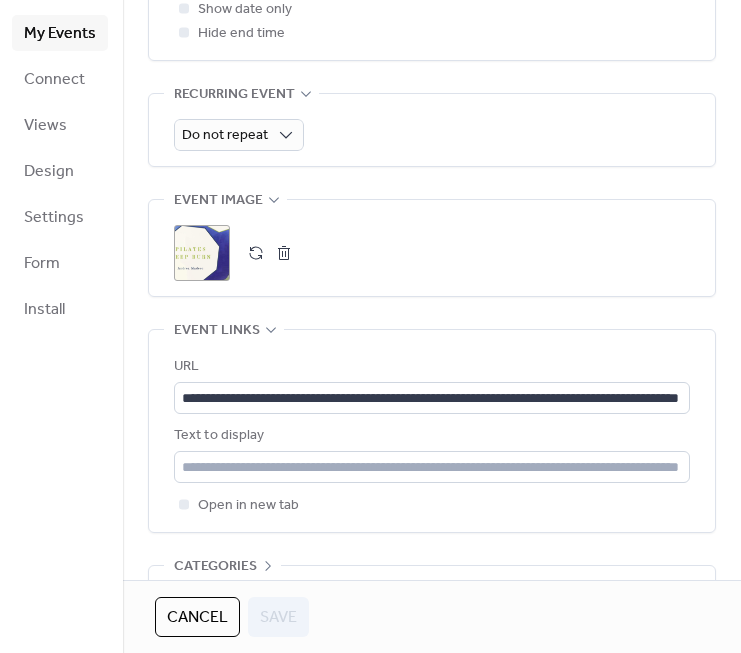 scroll, scrollTop: 912, scrollLeft: 0, axis: vertical 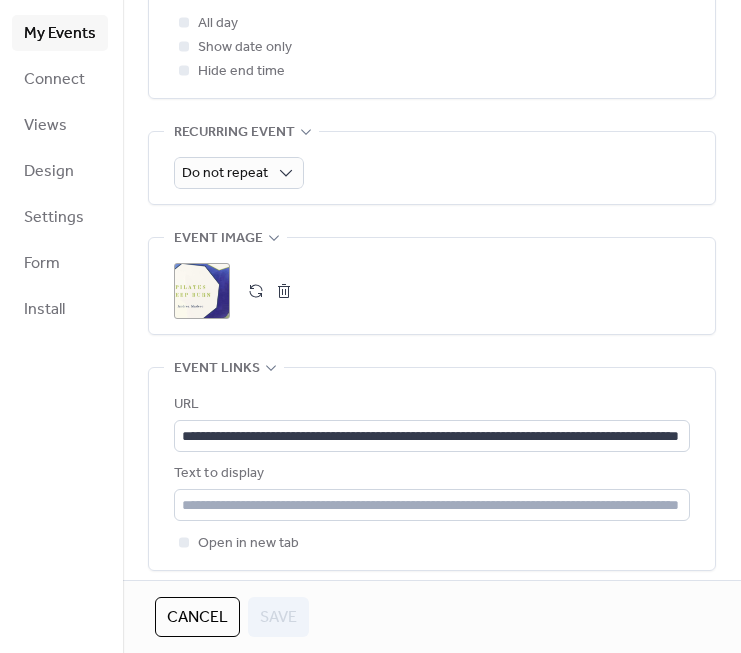 click at bounding box center [284, 291] 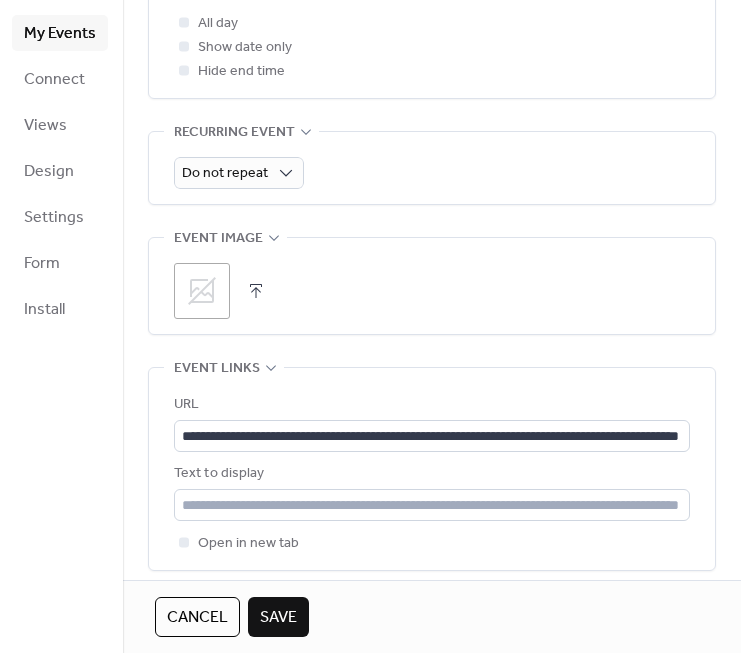 click 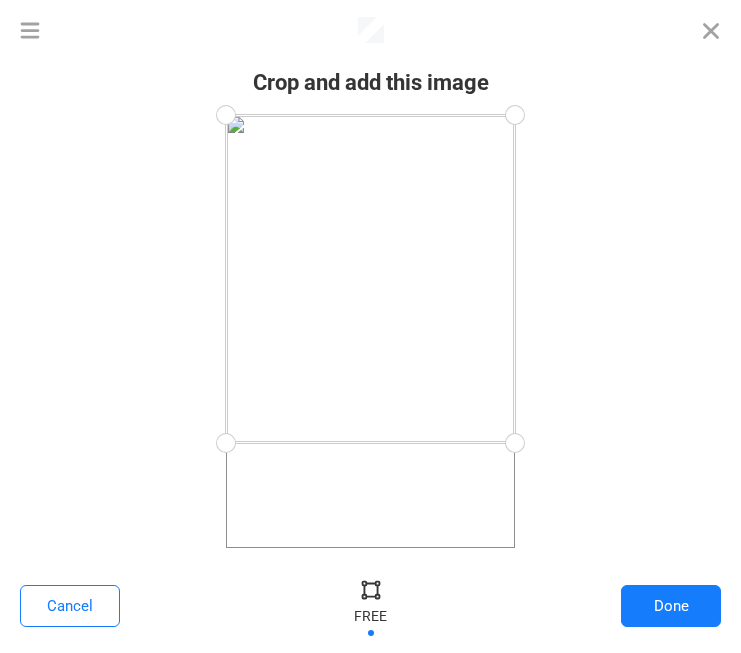 drag, startPoint x: 516, startPoint y: 543, endPoint x: 552, endPoint y: 442, distance: 107.22407 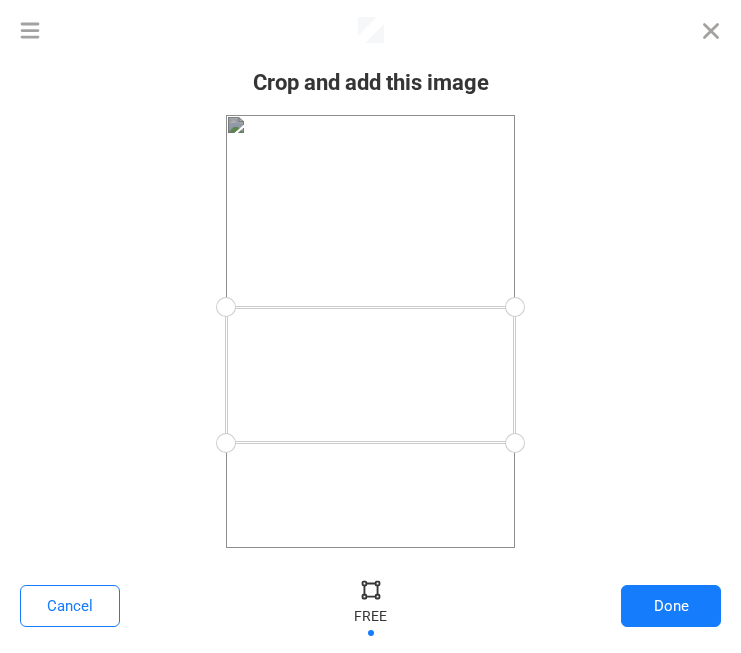 drag, startPoint x: 511, startPoint y: 116, endPoint x: 574, endPoint y: 307, distance: 201.12186 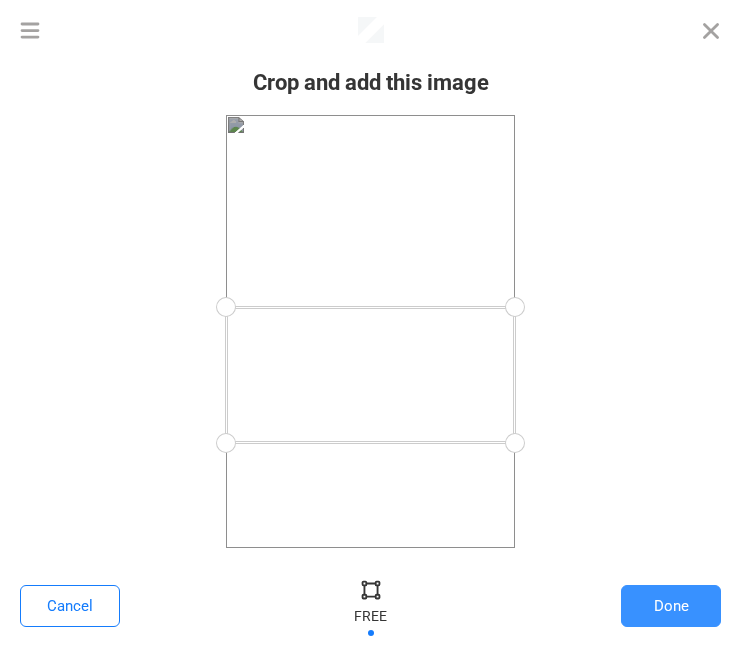 click on "Done" at bounding box center (671, 606) 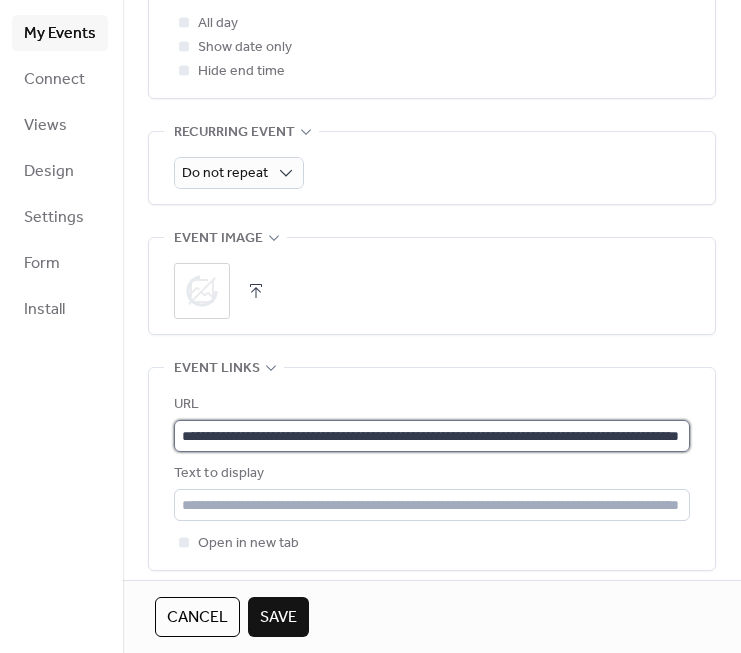 click on "**********" at bounding box center [432, 436] 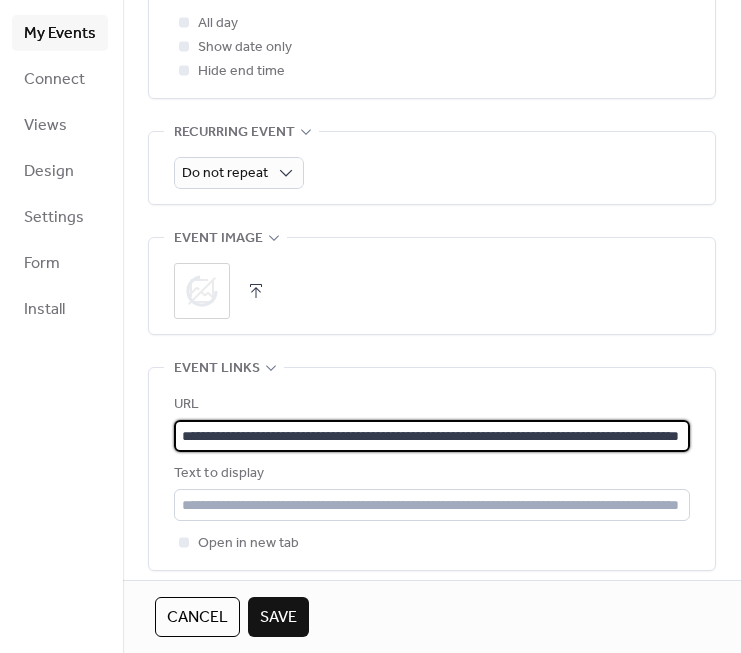 click on "**********" at bounding box center (432, 436) 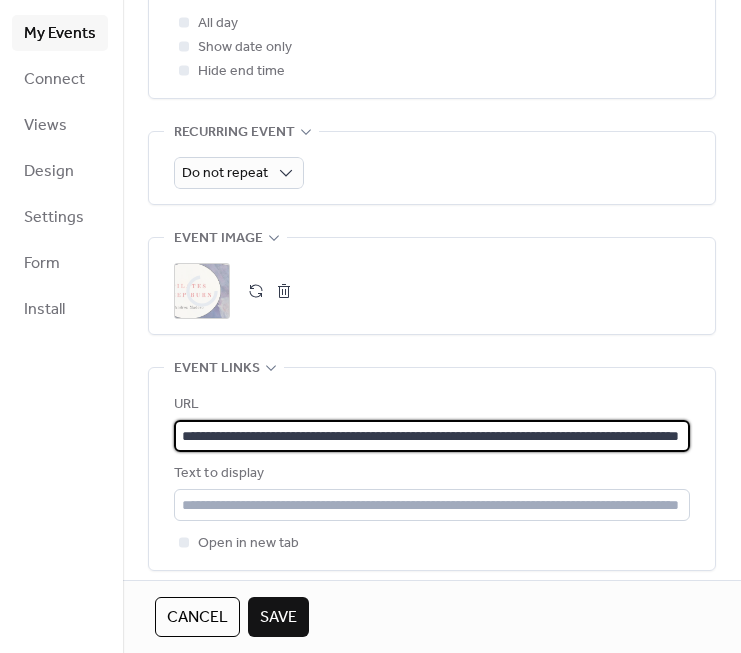 paste 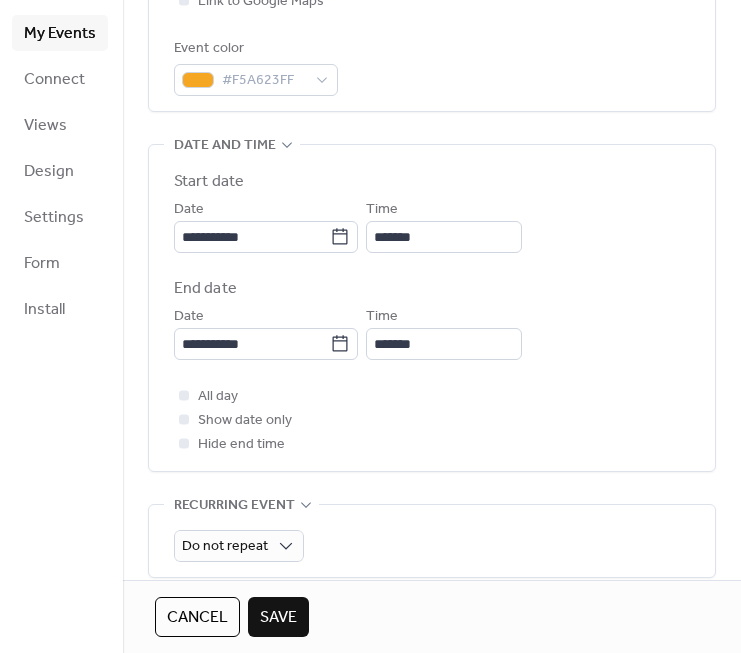 scroll, scrollTop: 435, scrollLeft: 0, axis: vertical 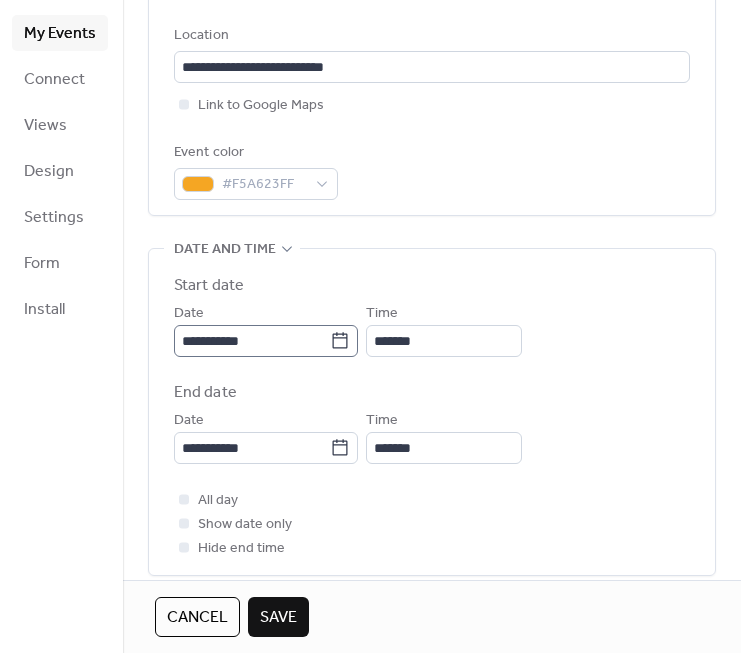 type on "**********" 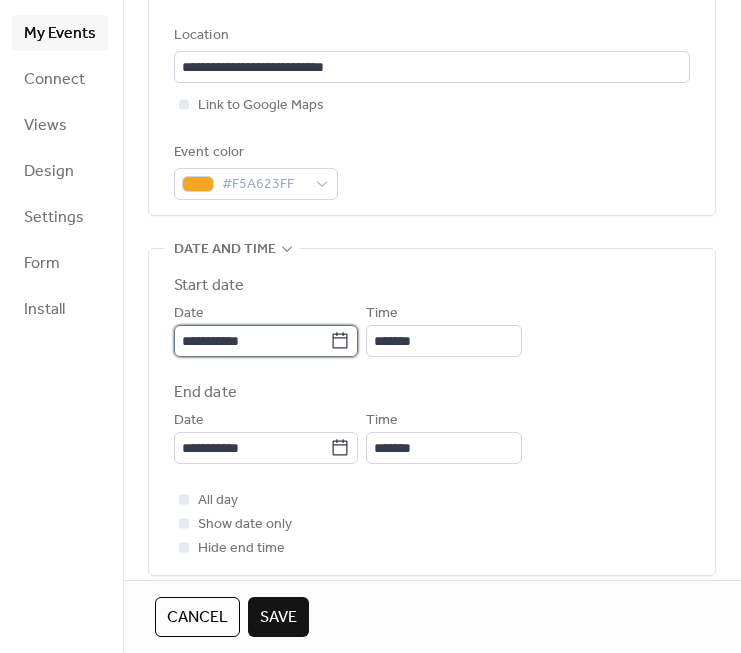 click on "**********" at bounding box center [252, 341] 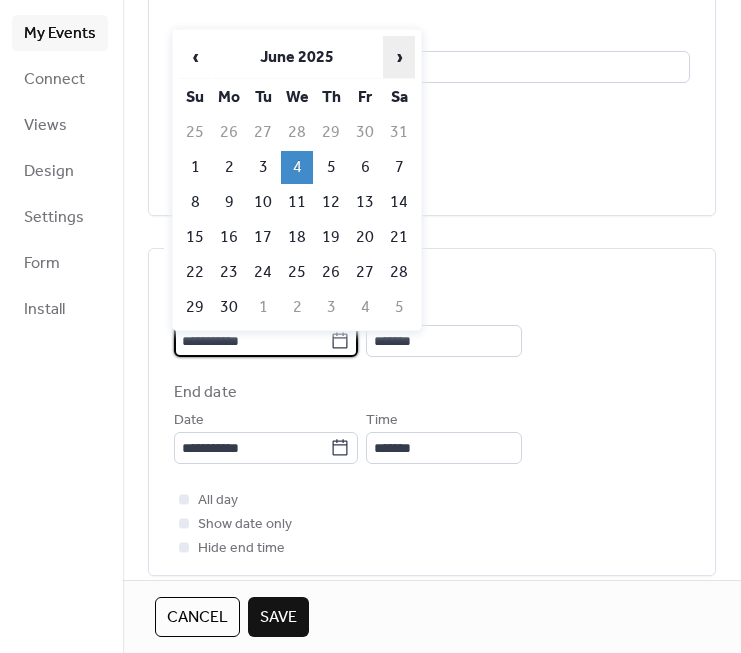 click on "›" at bounding box center [399, 57] 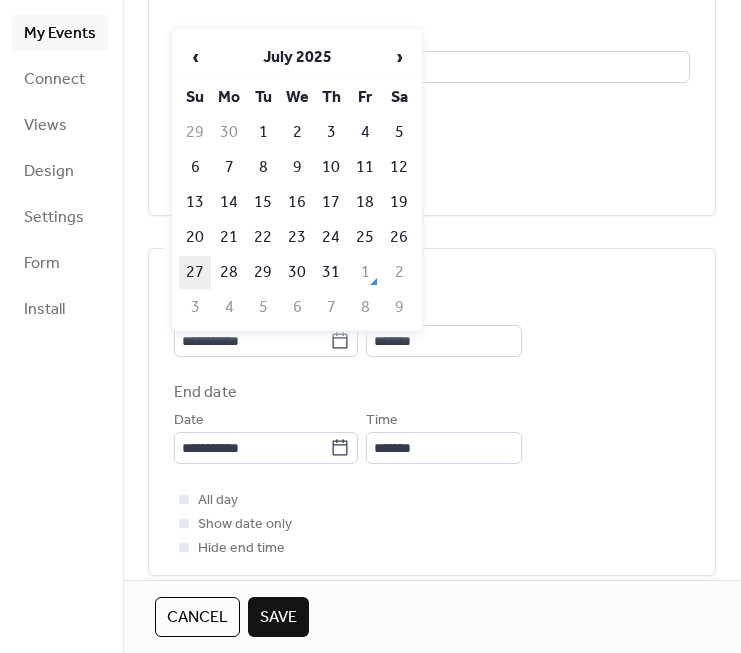 click on "27" at bounding box center [195, 272] 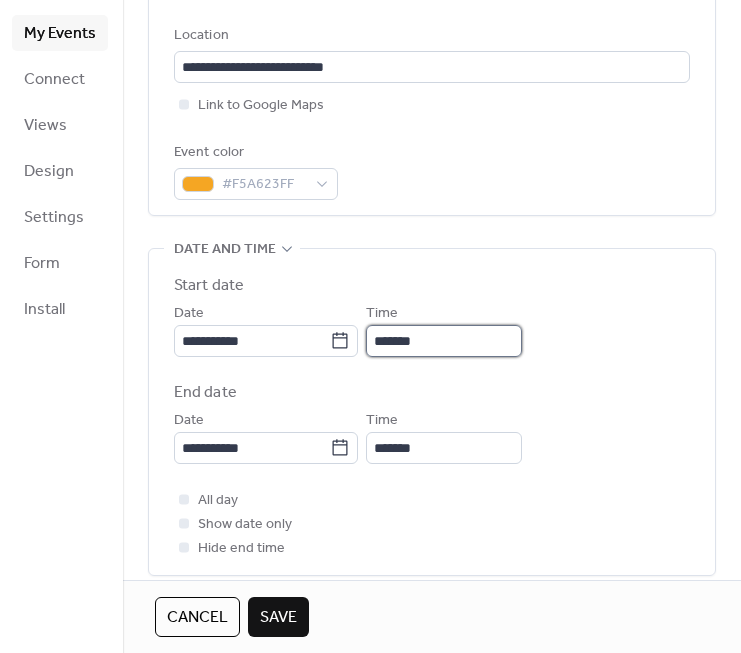 click on "*******" at bounding box center (444, 341) 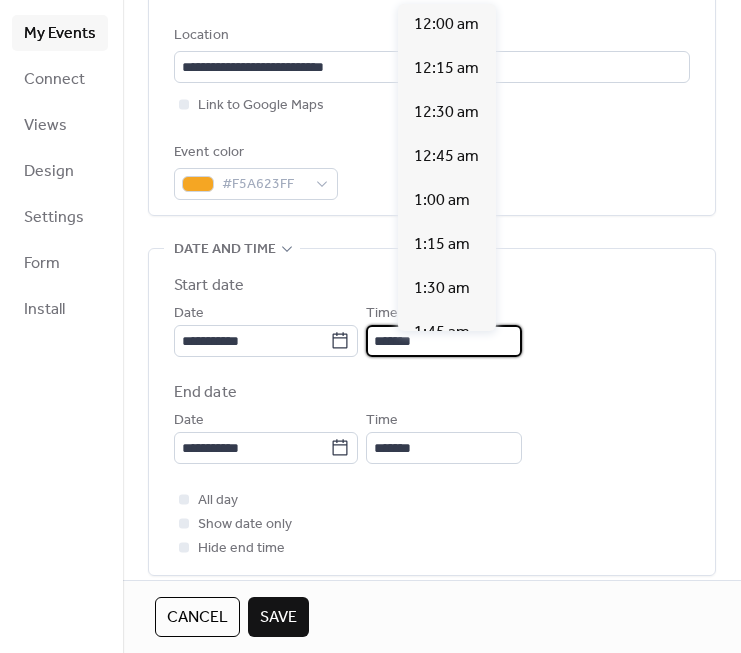 scroll, scrollTop: 3256, scrollLeft: 0, axis: vertical 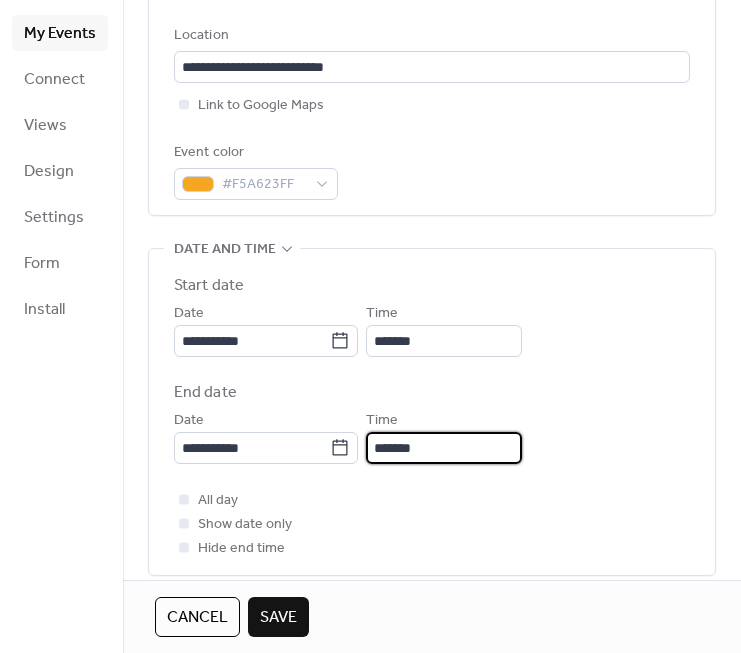 click on "*******" at bounding box center (444, 448) 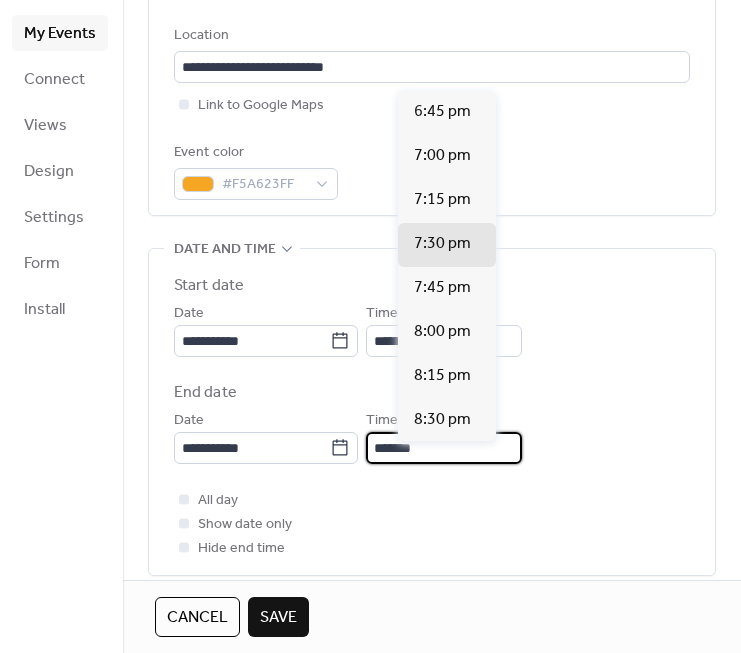 click on "*******" at bounding box center [444, 448] 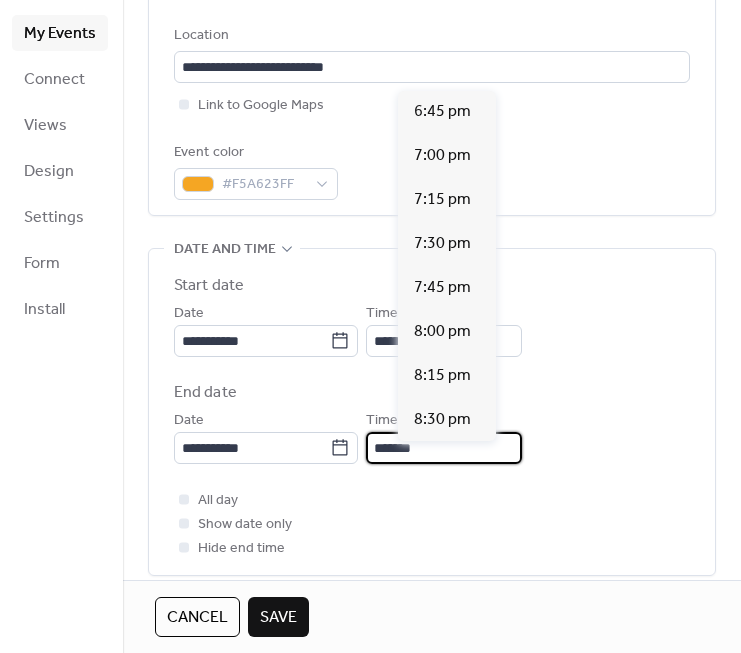 type on "*******" 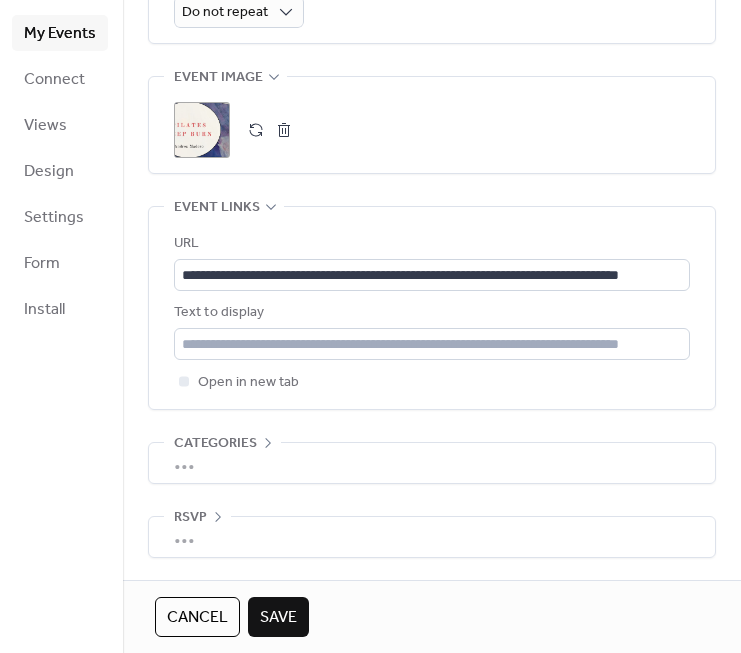 scroll, scrollTop: 1091, scrollLeft: 0, axis: vertical 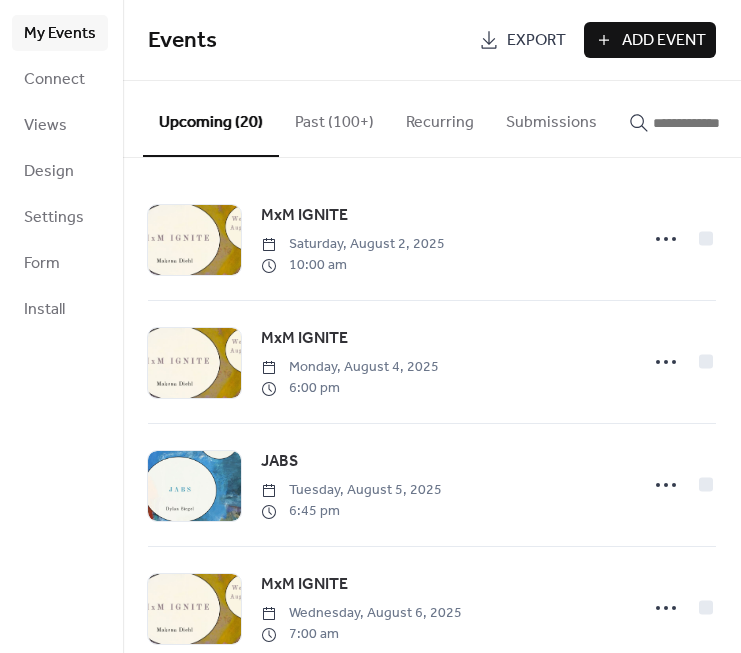 click 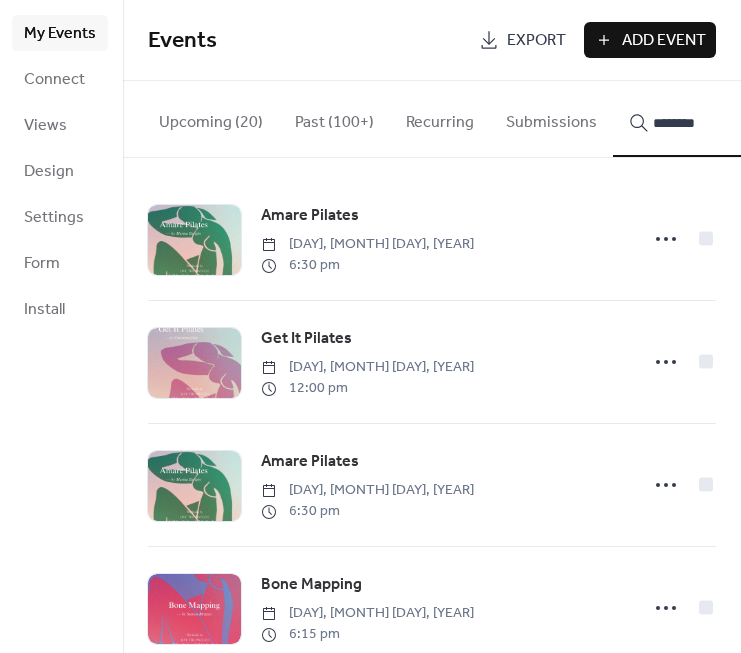 click on "*******" at bounding box center (701, 119) 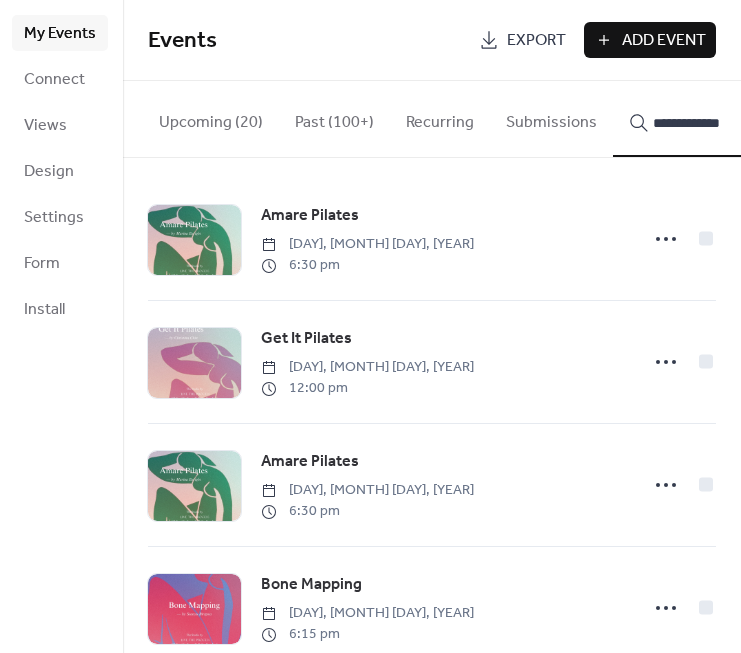 click on "**********" at bounding box center (701, 119) 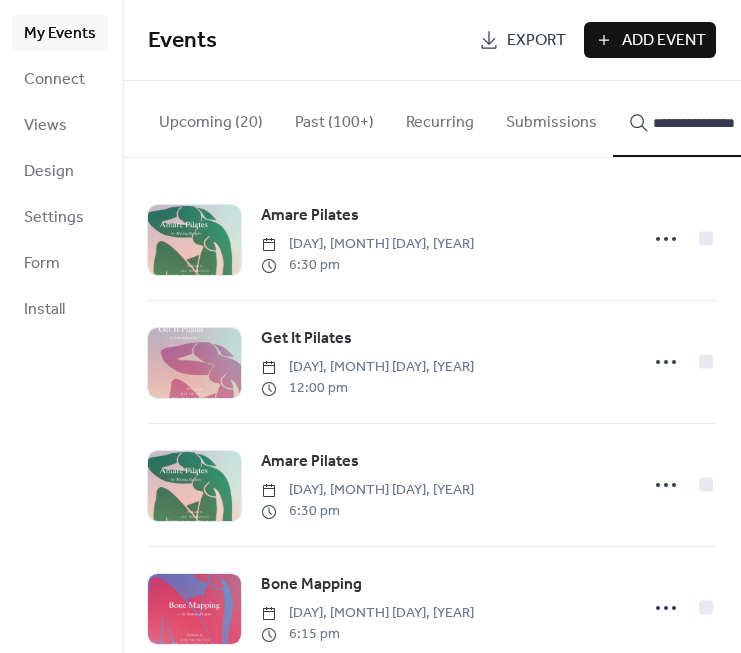 type on "**********" 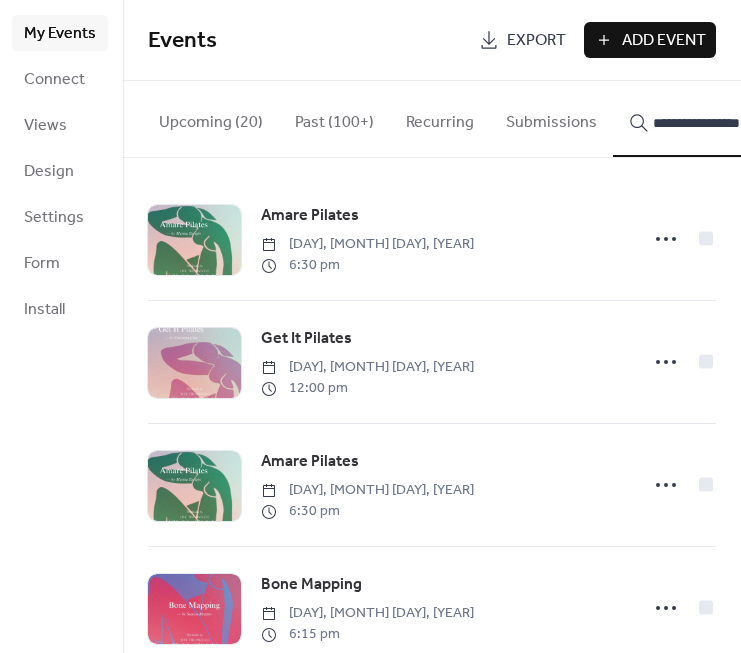 scroll, scrollTop: 0, scrollLeft: 56, axis: horizontal 